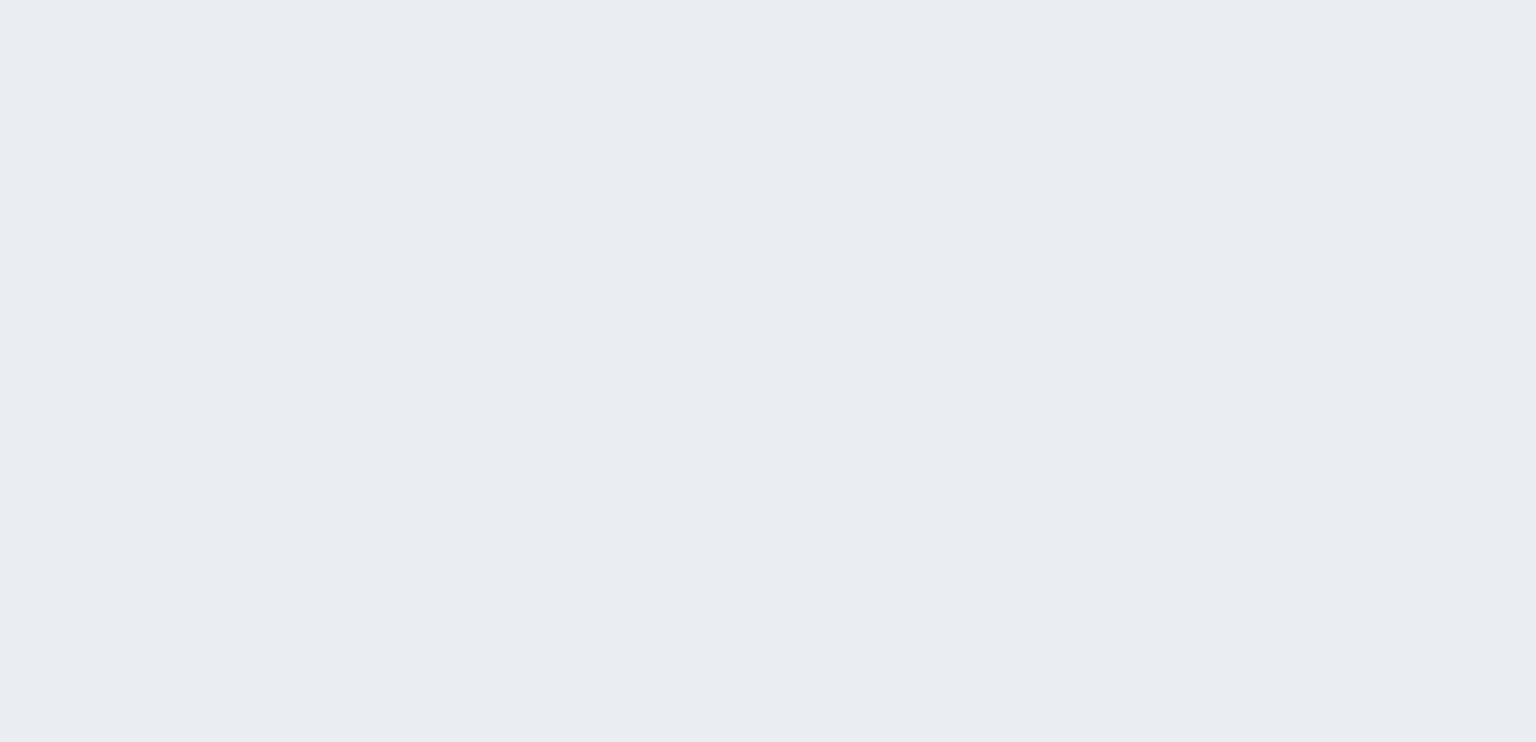 scroll, scrollTop: 0, scrollLeft: 0, axis: both 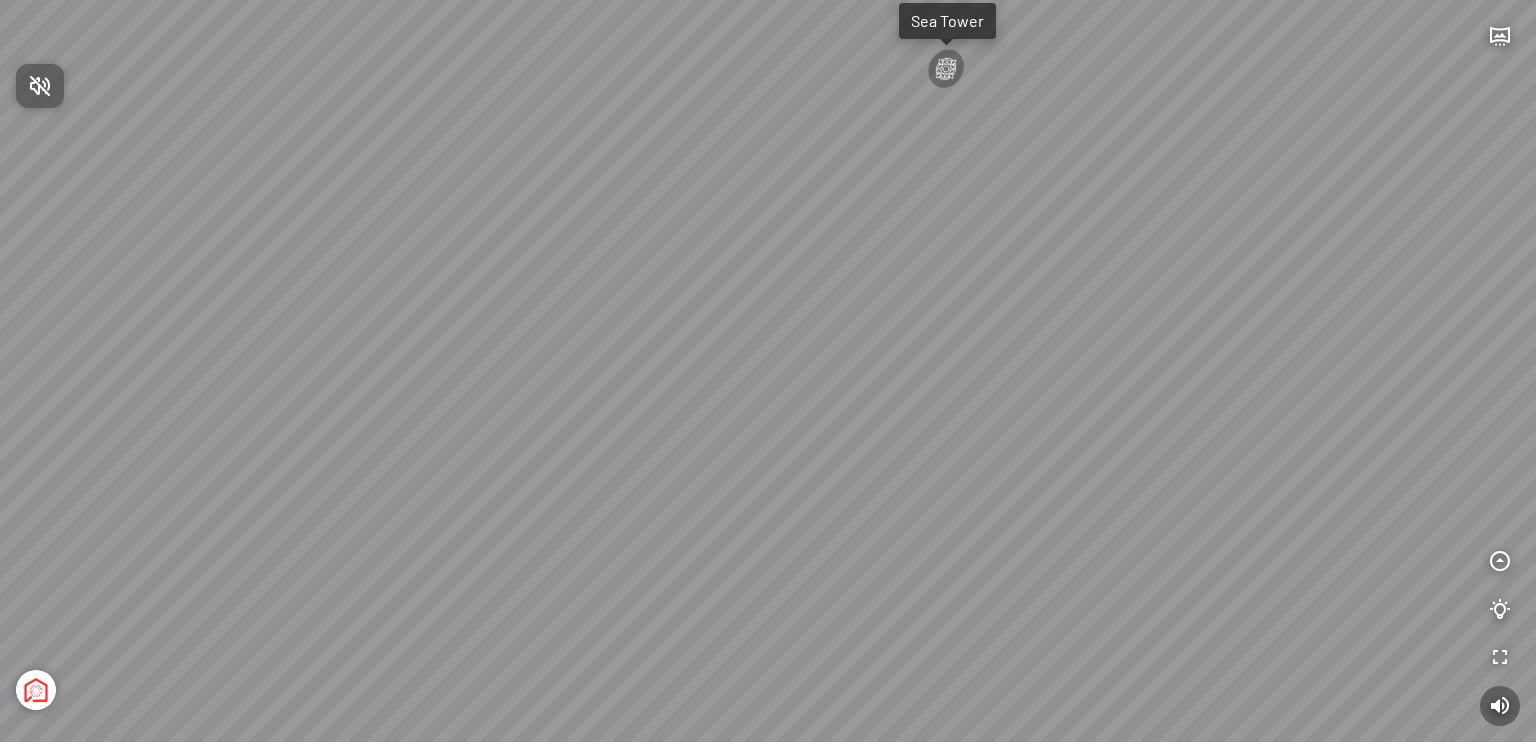 click at bounding box center [768, 371] 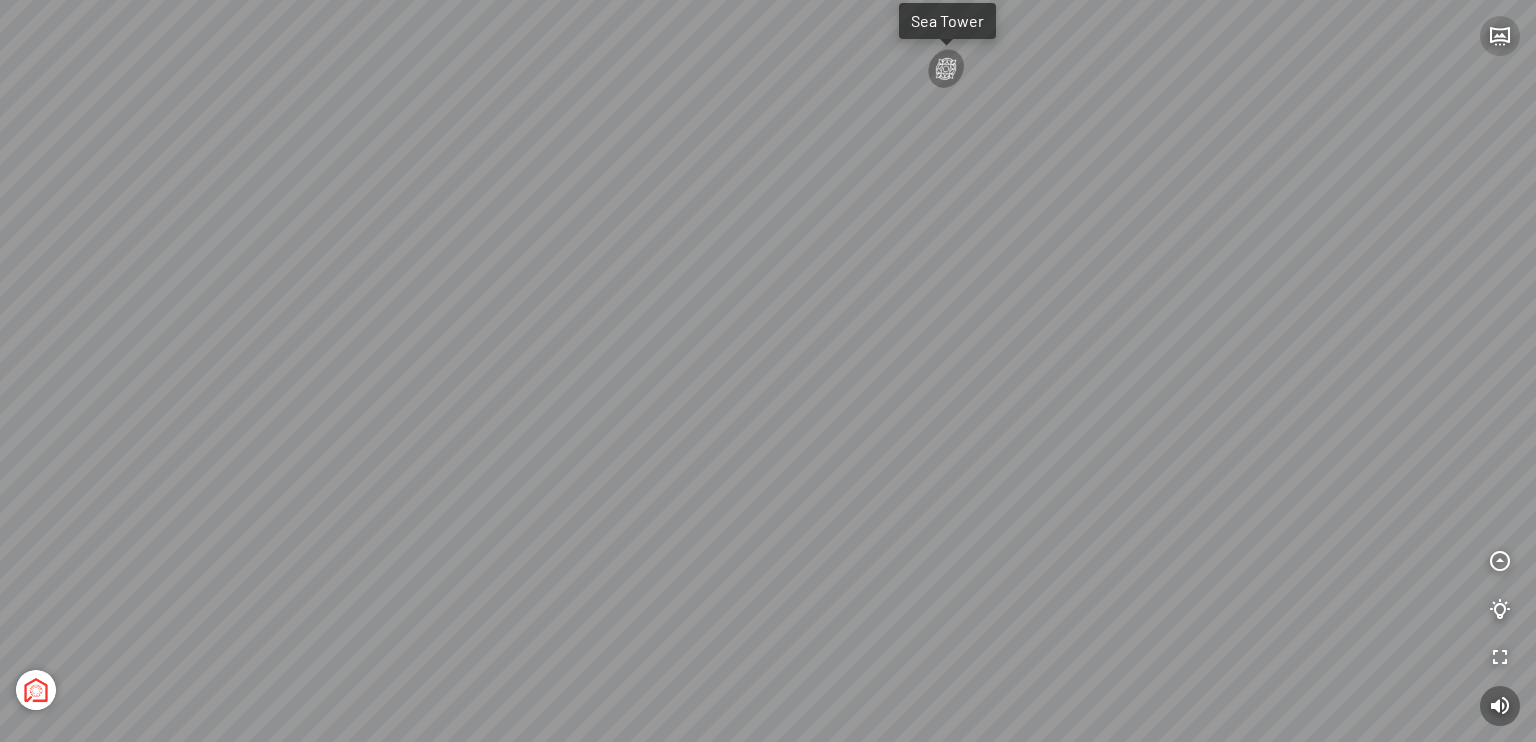 click at bounding box center (1500, 36) 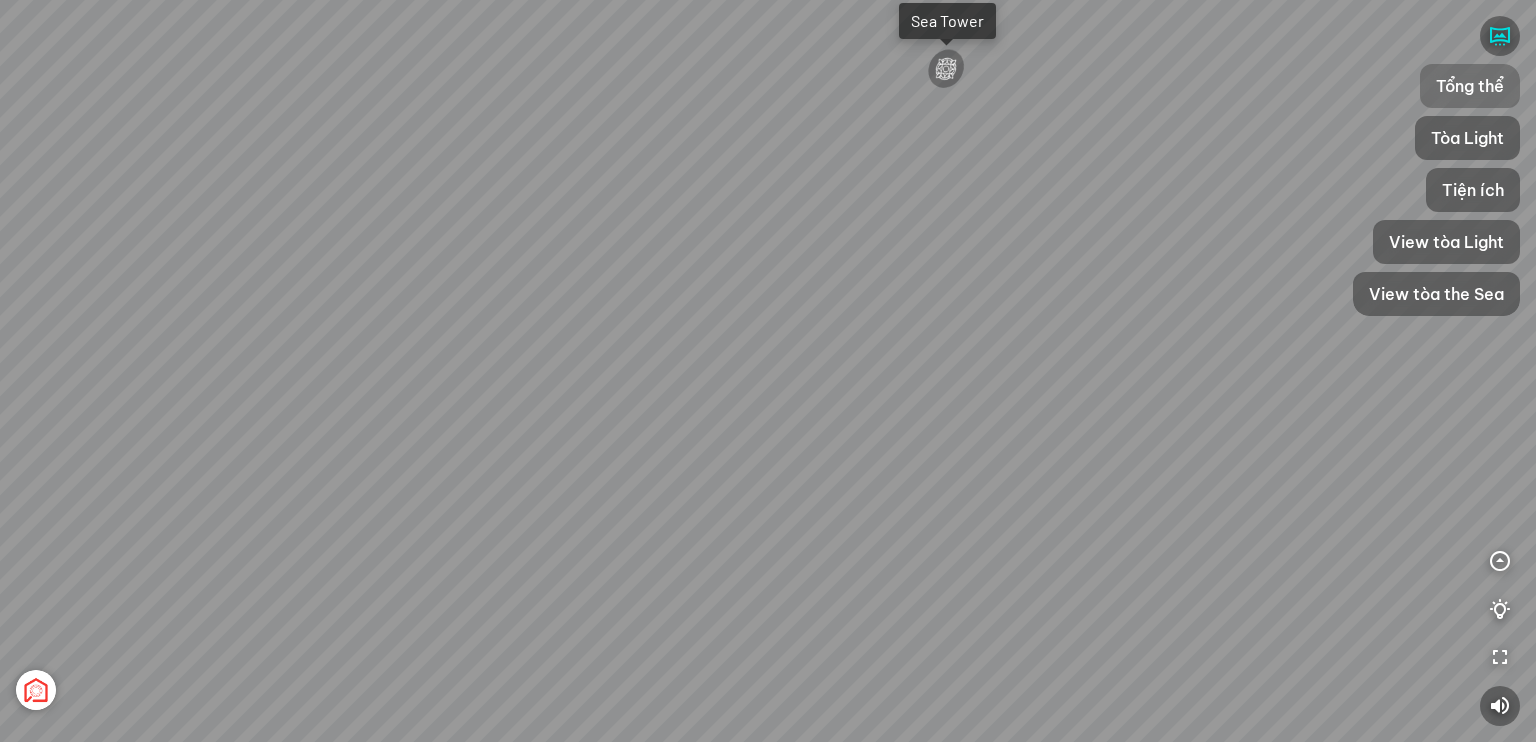click on "Tổng thể" at bounding box center [1470, 86] 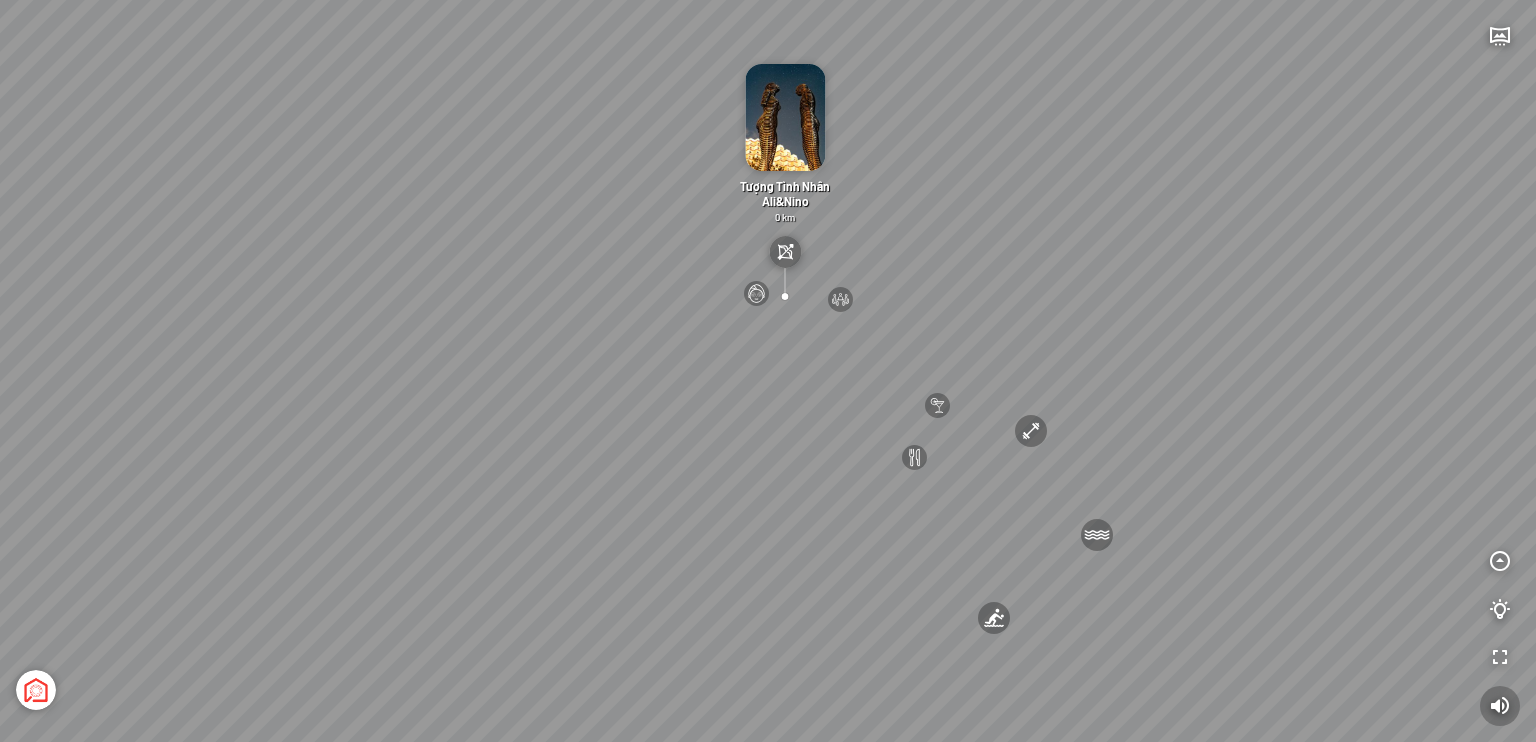 click at bounding box center (1500, 706) 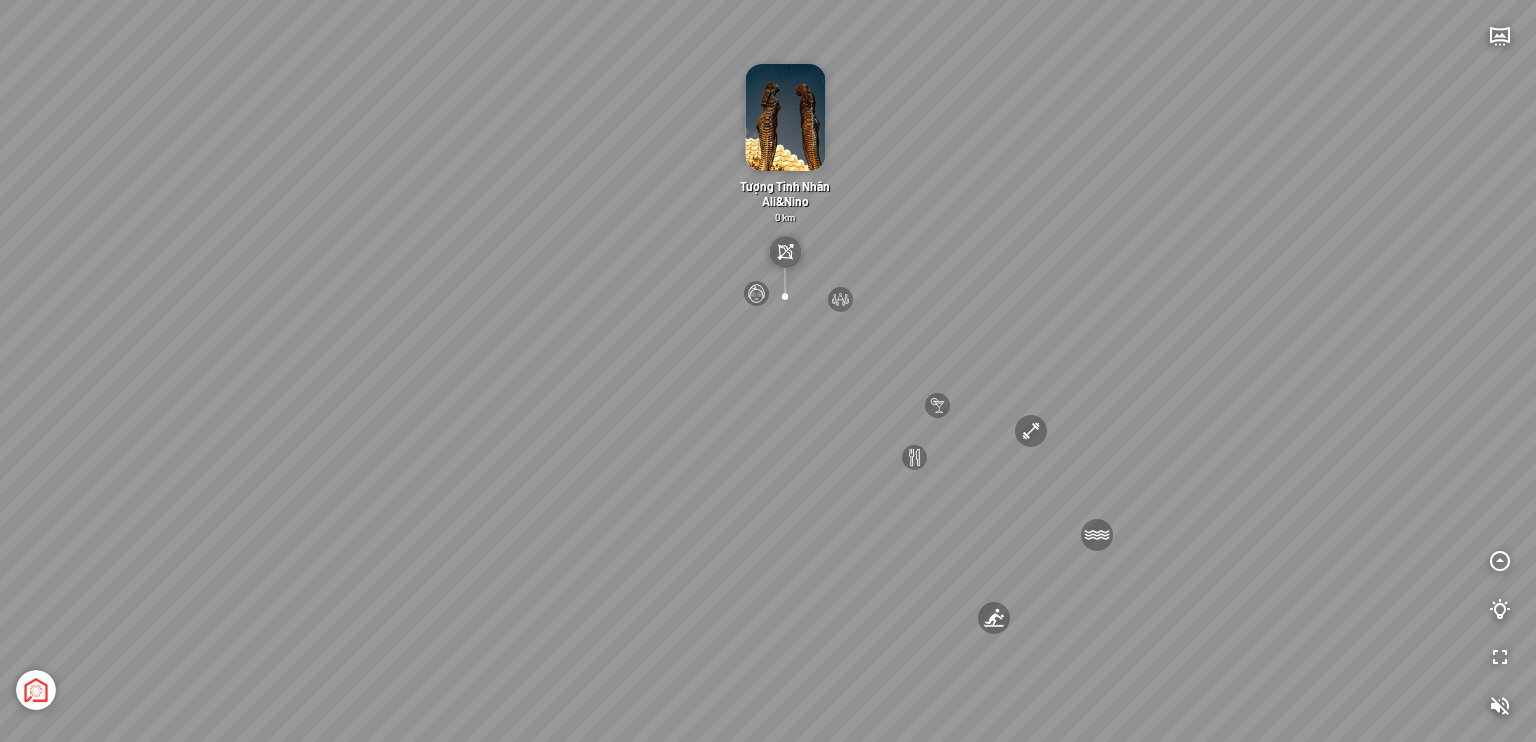 drag, startPoint x: 336, startPoint y: 597, endPoint x: 569, endPoint y: 542, distance: 239.40343 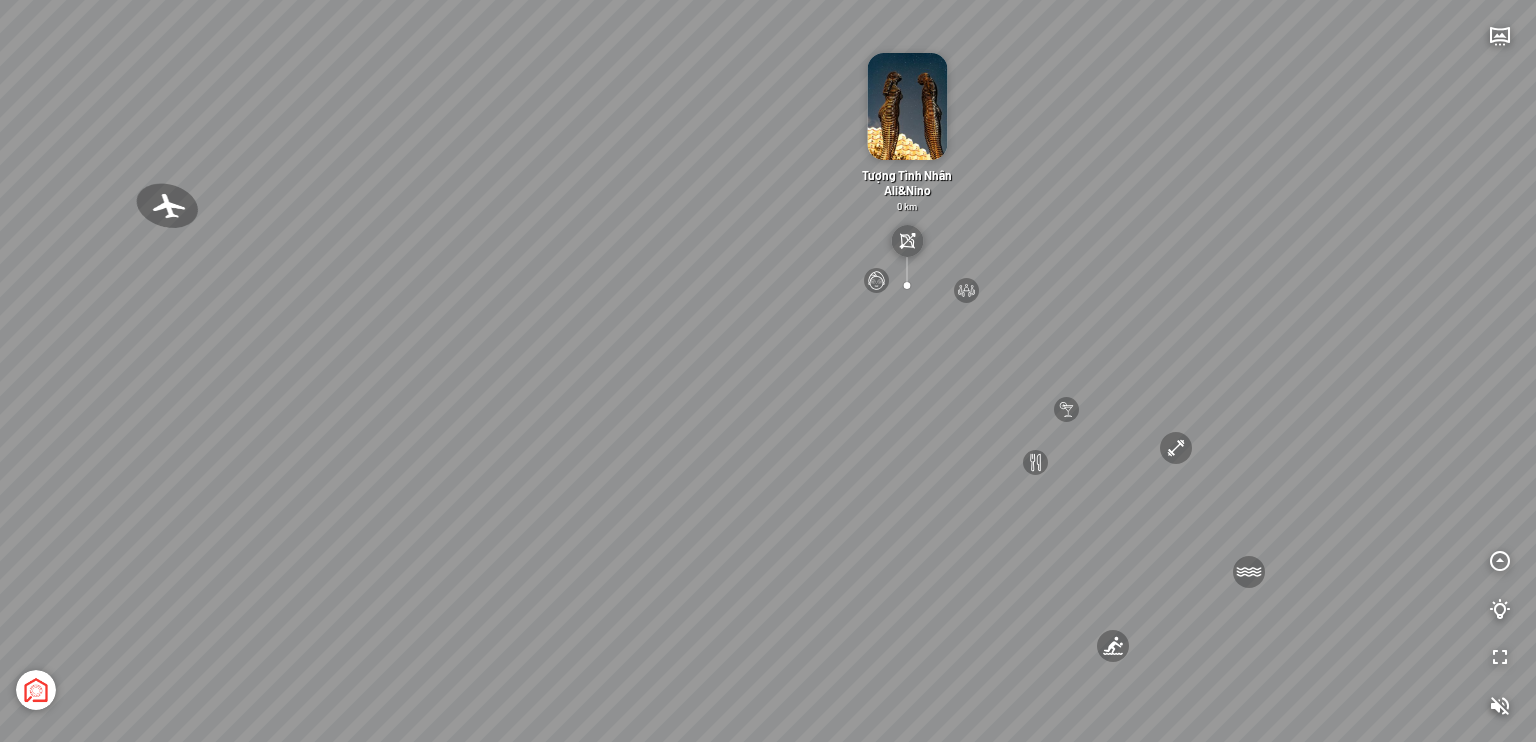 drag, startPoint x: 636, startPoint y: 518, endPoint x: 734, endPoint y: 502, distance: 99.29753 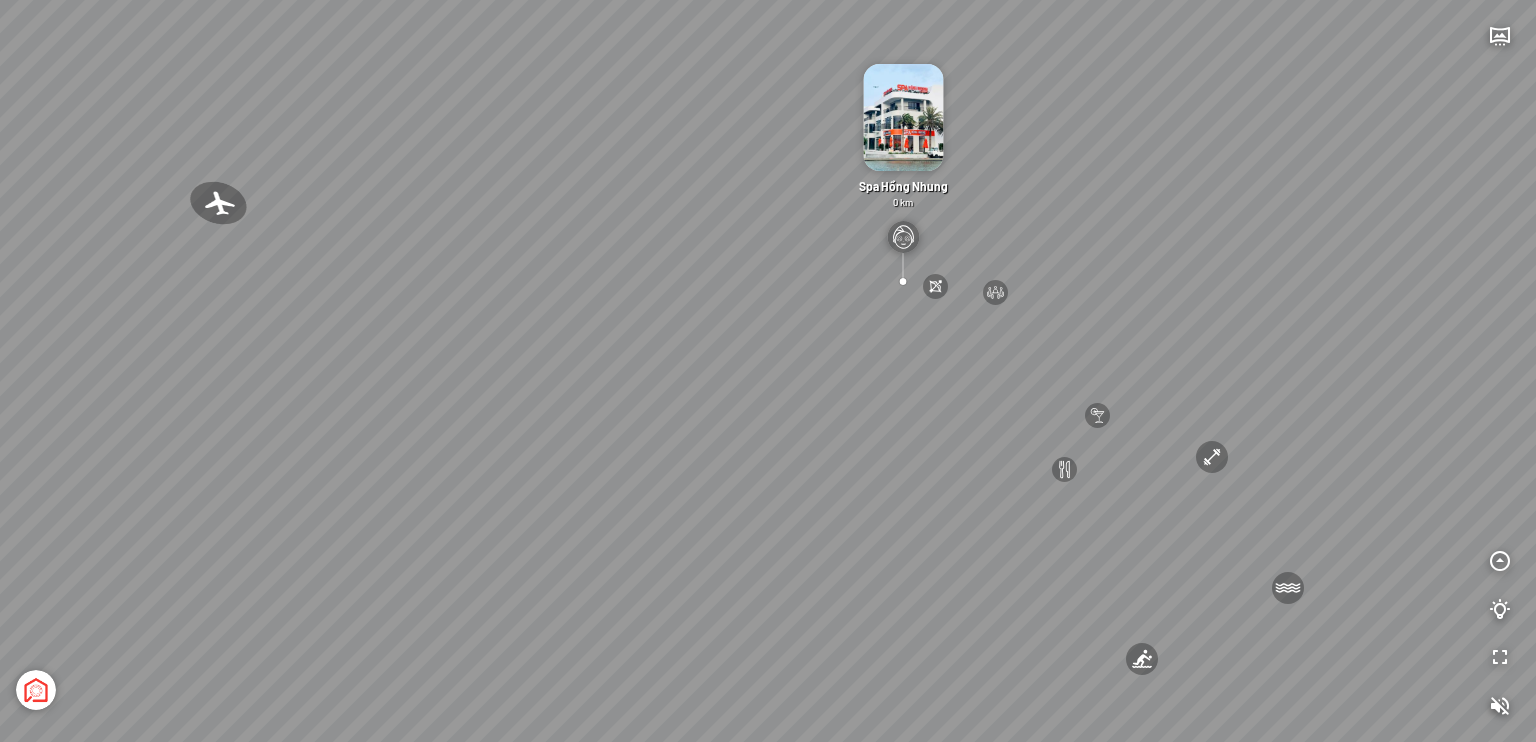 drag, startPoint x: 507, startPoint y: 553, endPoint x: 566, endPoint y: 544, distance: 59.682495 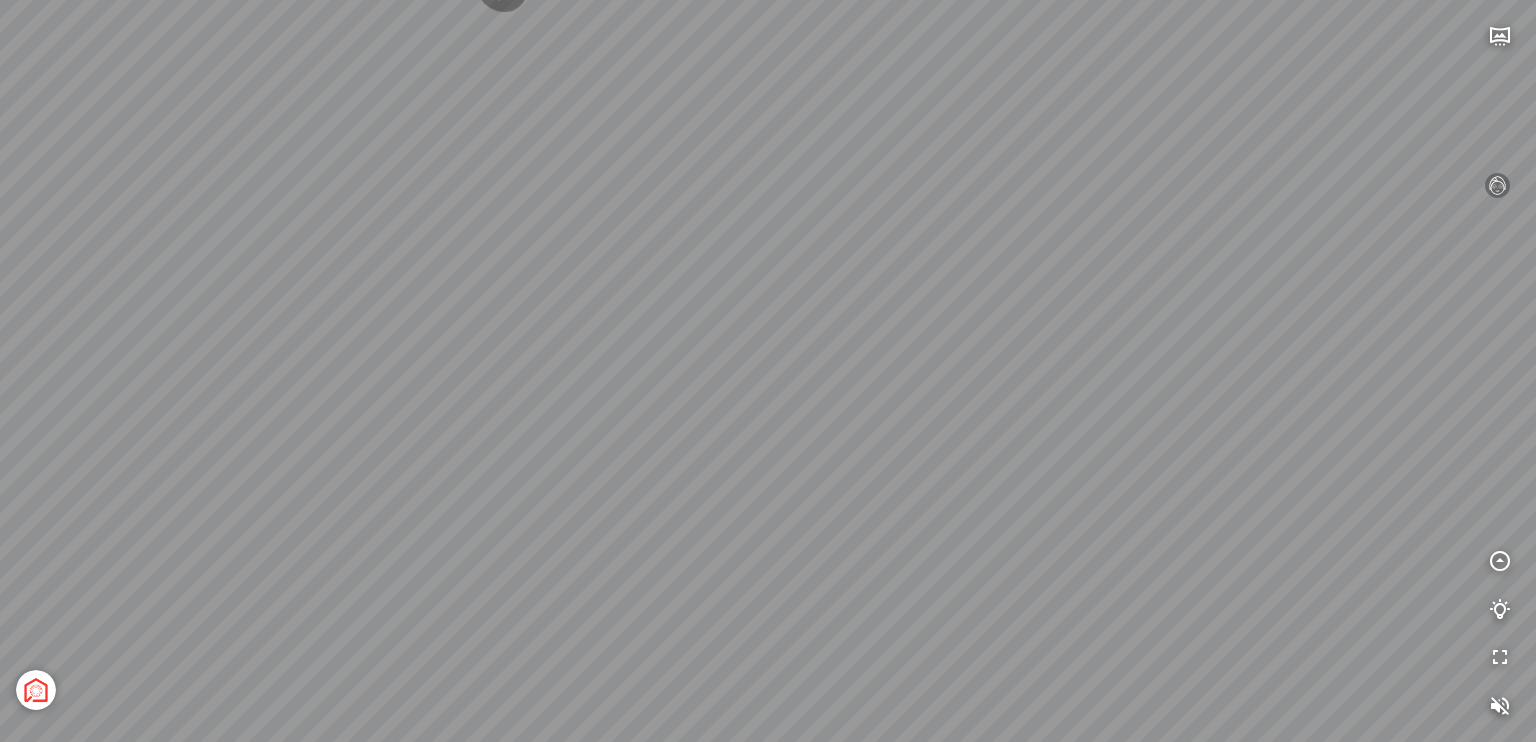 drag, startPoint x: 592, startPoint y: 538, endPoint x: 787, endPoint y: 481, distance: 203.16003 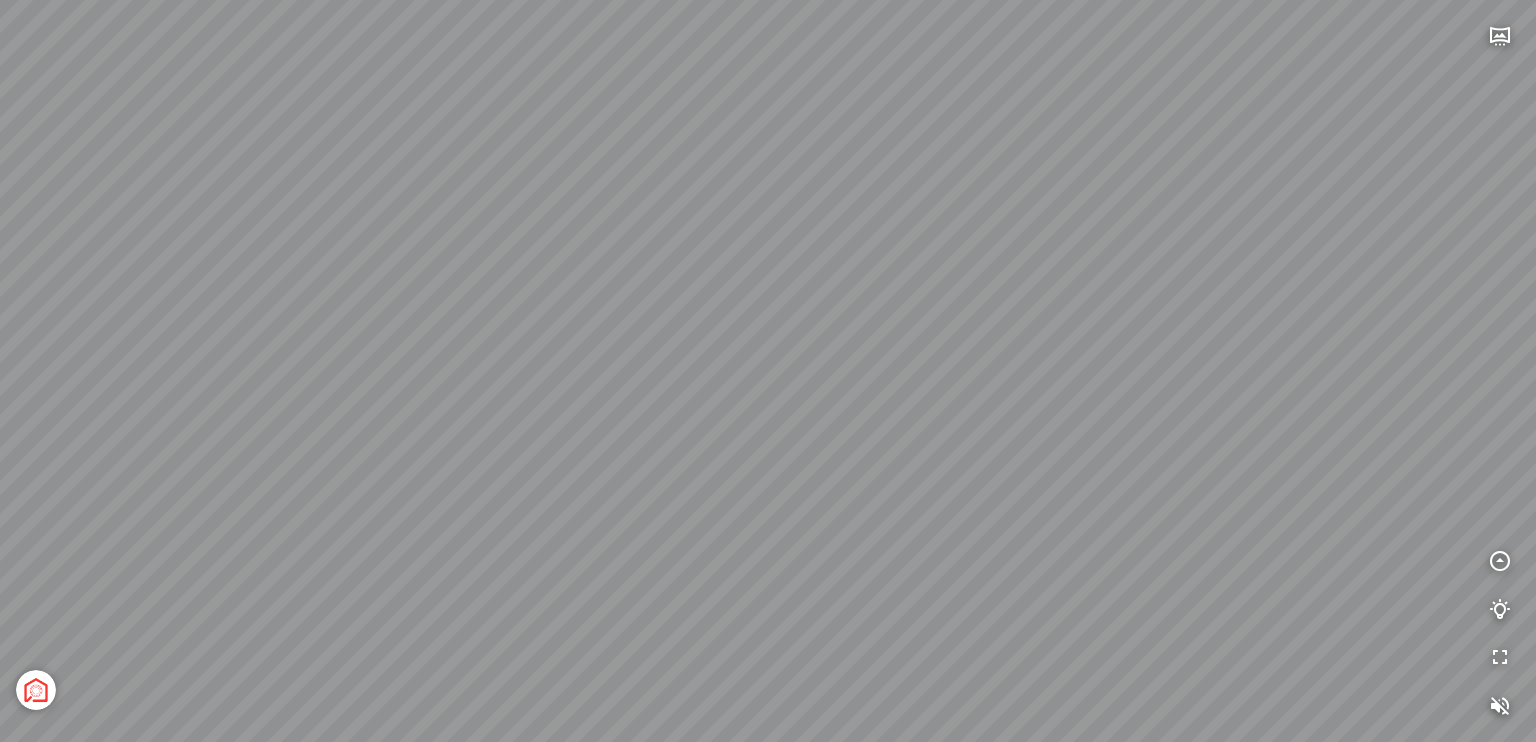drag, startPoint x: 1038, startPoint y: 521, endPoint x: 439, endPoint y: 315, distance: 633.43274 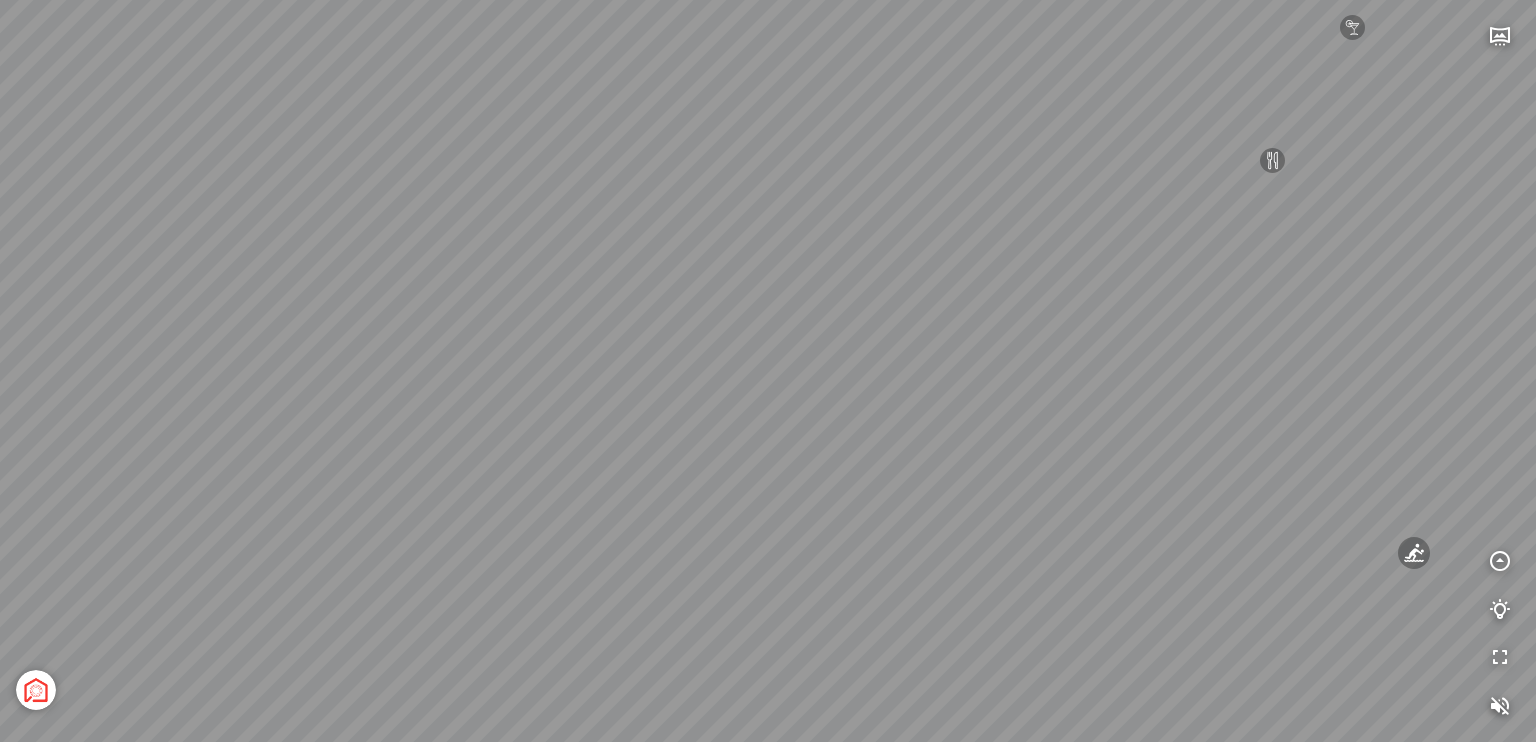 drag, startPoint x: 1022, startPoint y: 380, endPoint x: 644, endPoint y: 365, distance: 378.29752 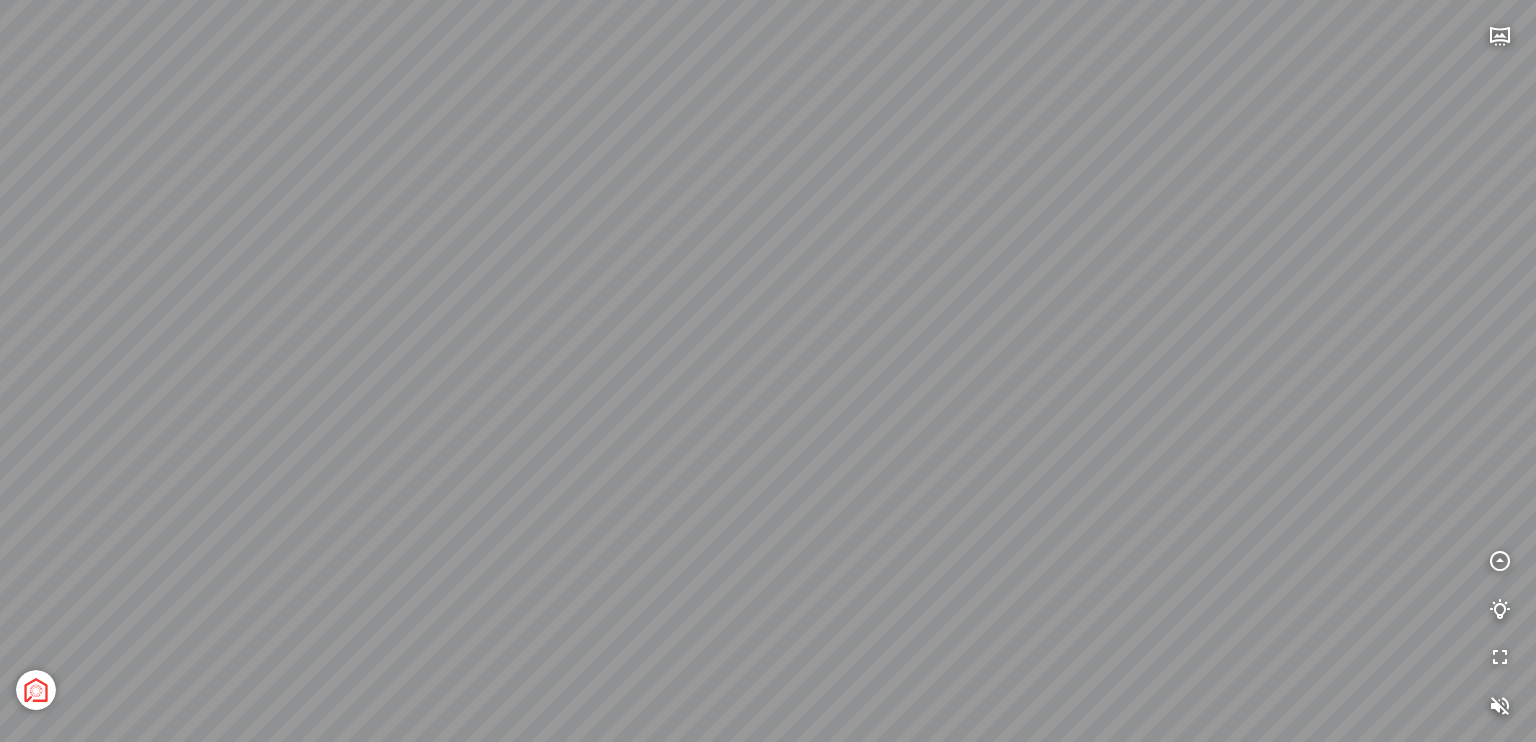 drag, startPoint x: 1007, startPoint y: 373, endPoint x: 543, endPoint y: 385, distance: 464.15515 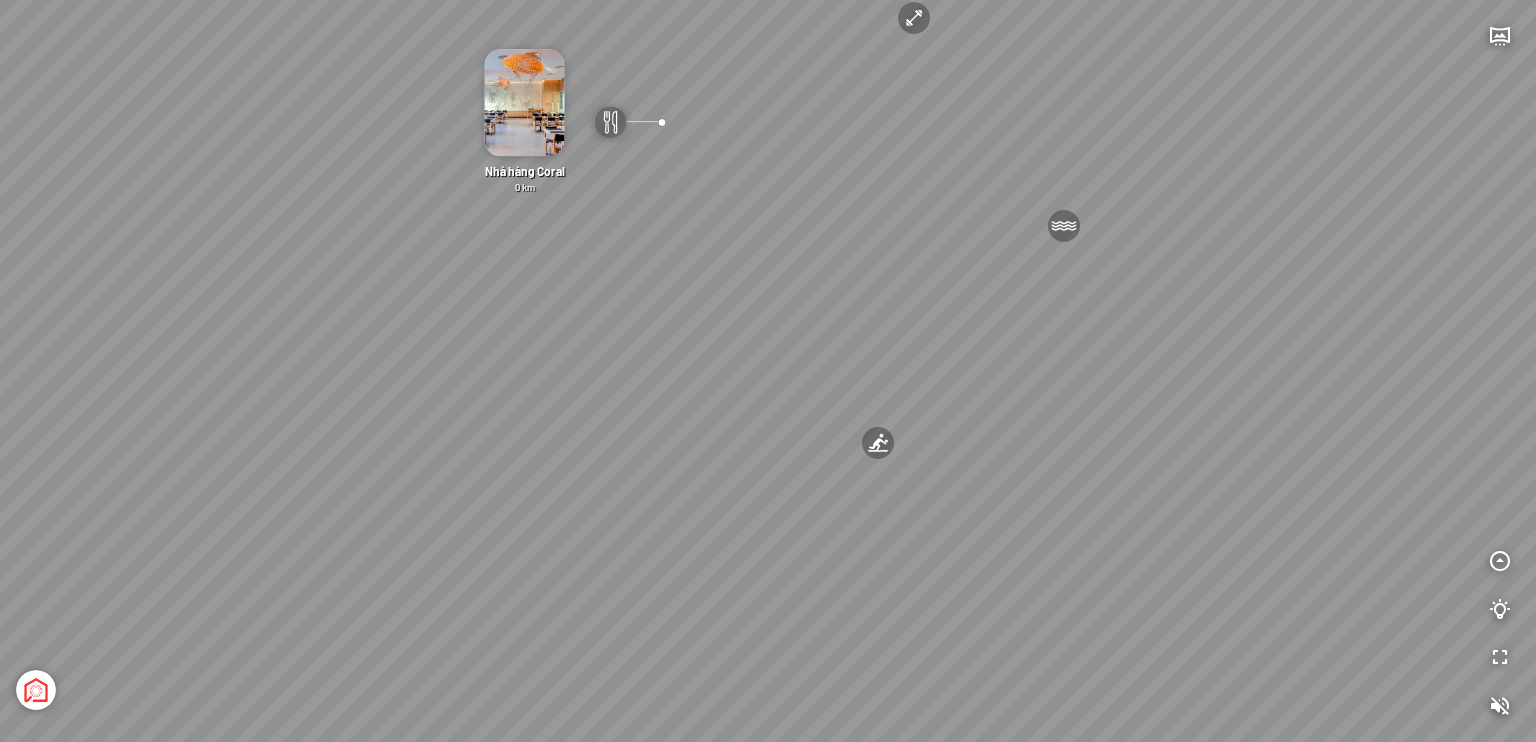 drag, startPoint x: 667, startPoint y: 377, endPoint x: 680, endPoint y: 389, distance: 17.691807 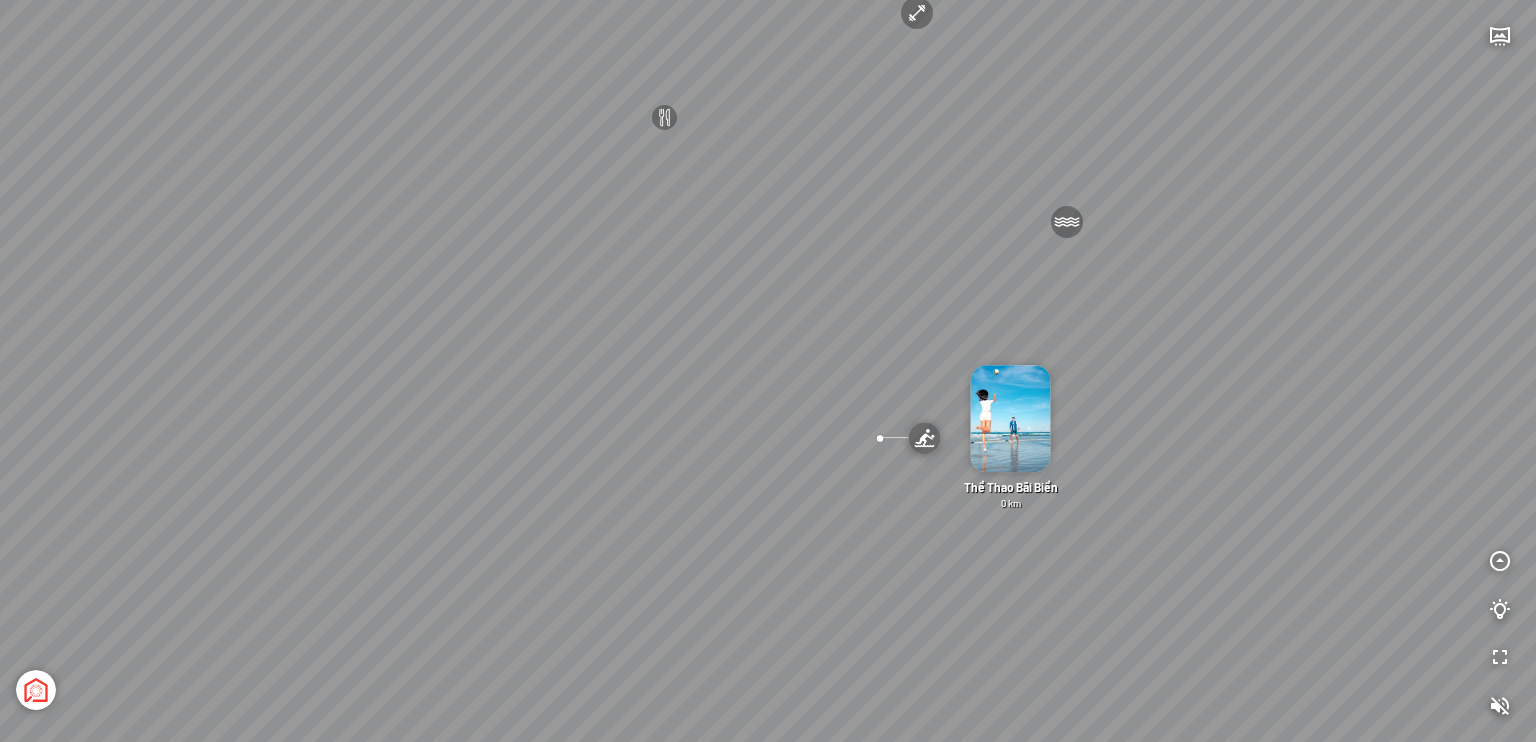 drag, startPoint x: 672, startPoint y: 426, endPoint x: 1069, endPoint y: 383, distance: 399.32193 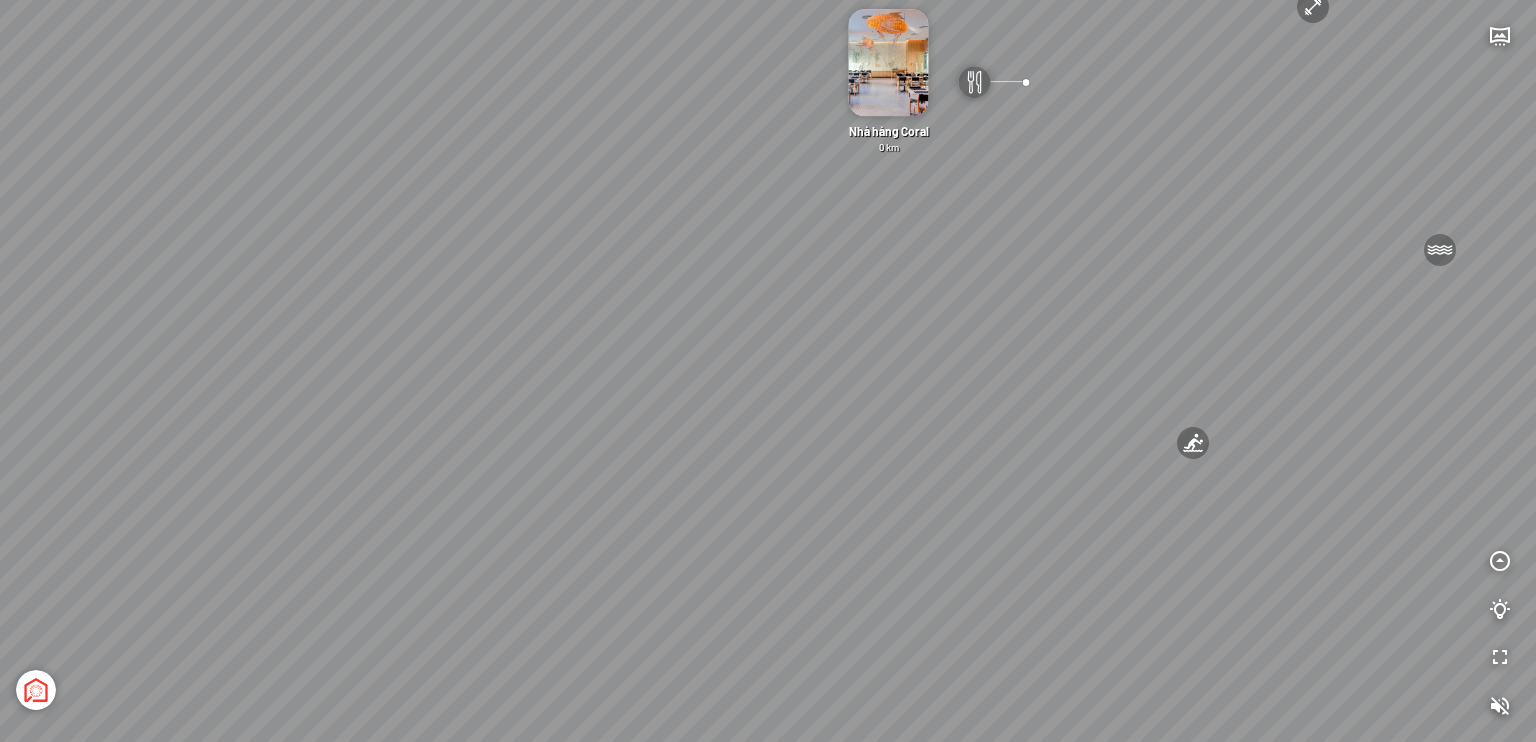 drag, startPoint x: 794, startPoint y: 491, endPoint x: 1010, endPoint y: 460, distance: 218.2132 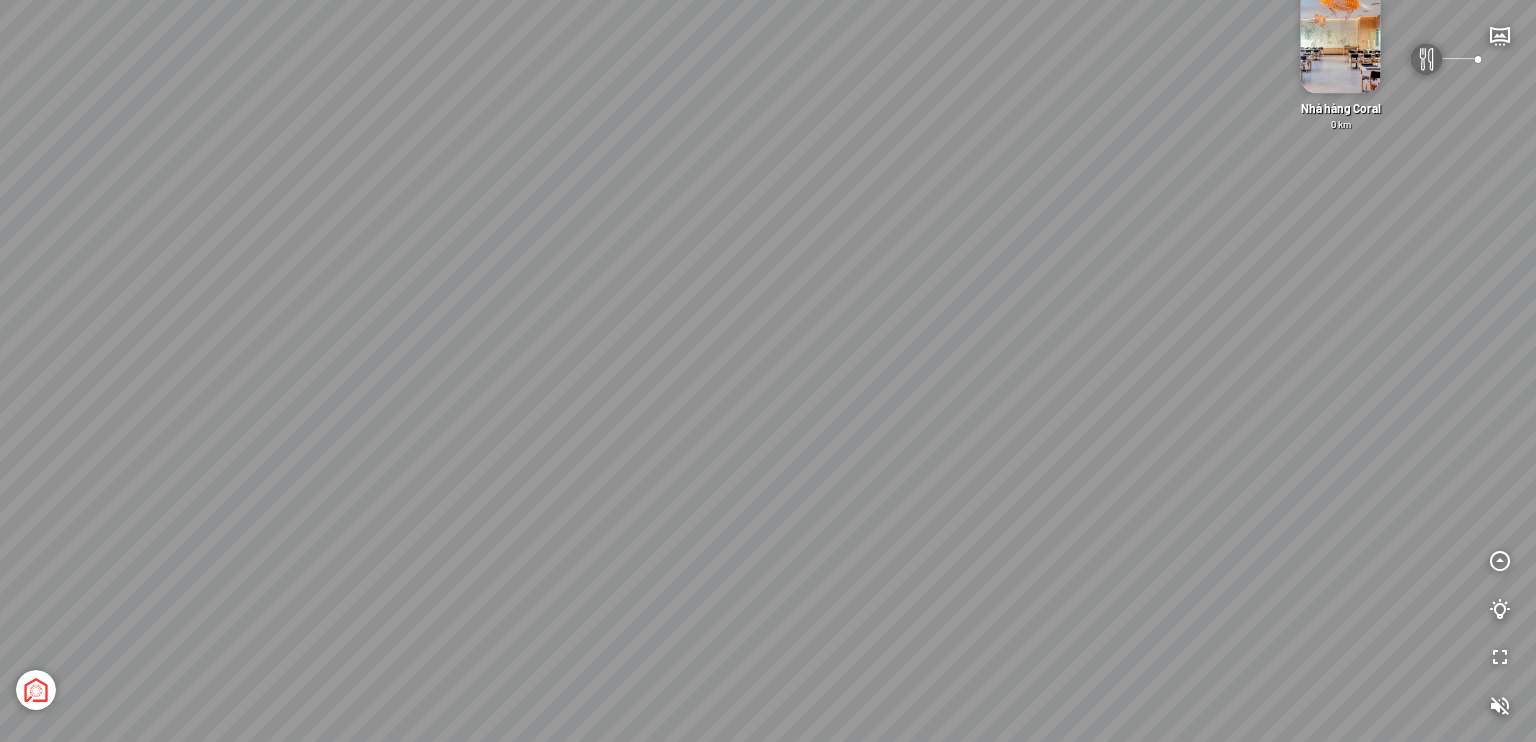 drag, startPoint x: 614, startPoint y: 455, endPoint x: 1060, endPoint y: 361, distance: 455.7982 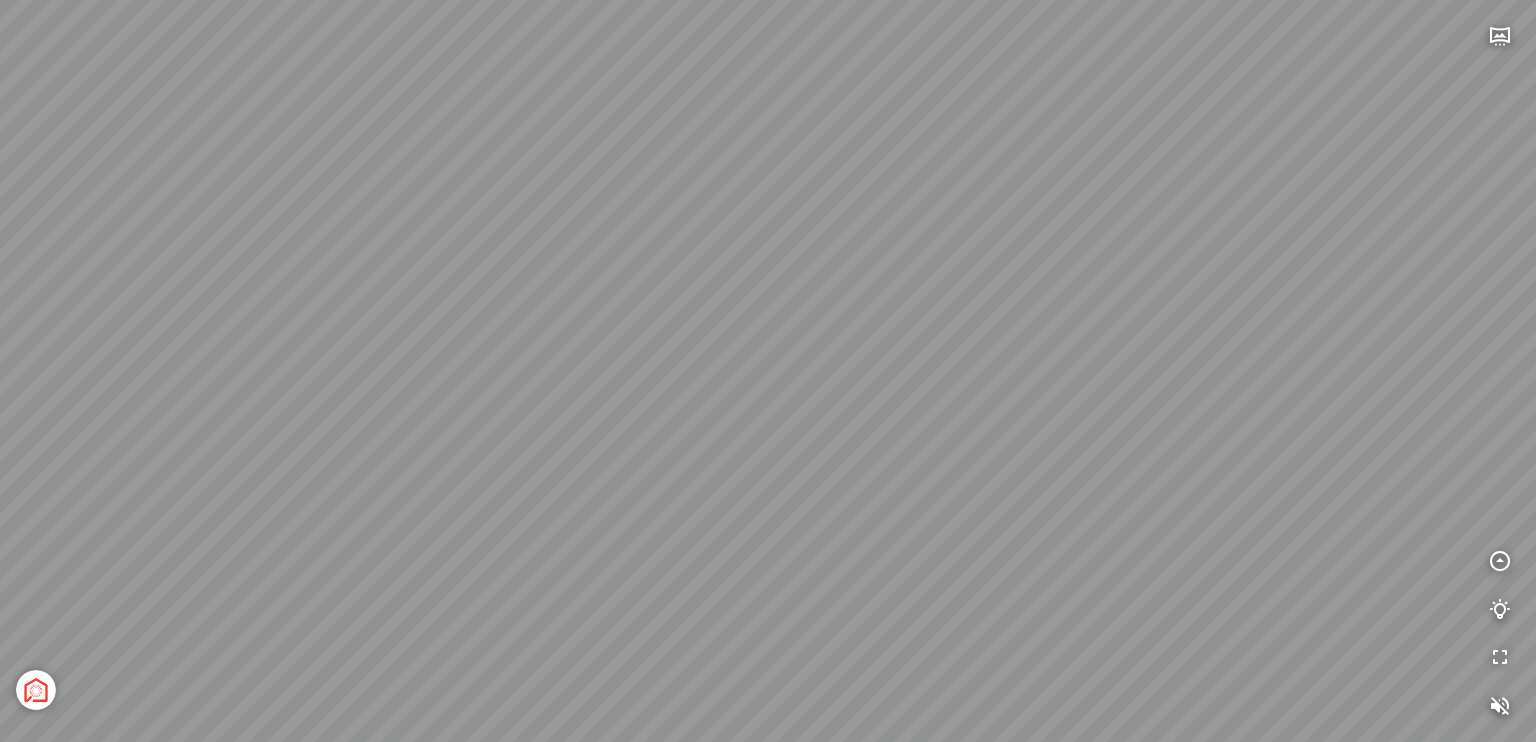 drag, startPoint x: 811, startPoint y: 392, endPoint x: 862, endPoint y: 546, distance: 162.22516 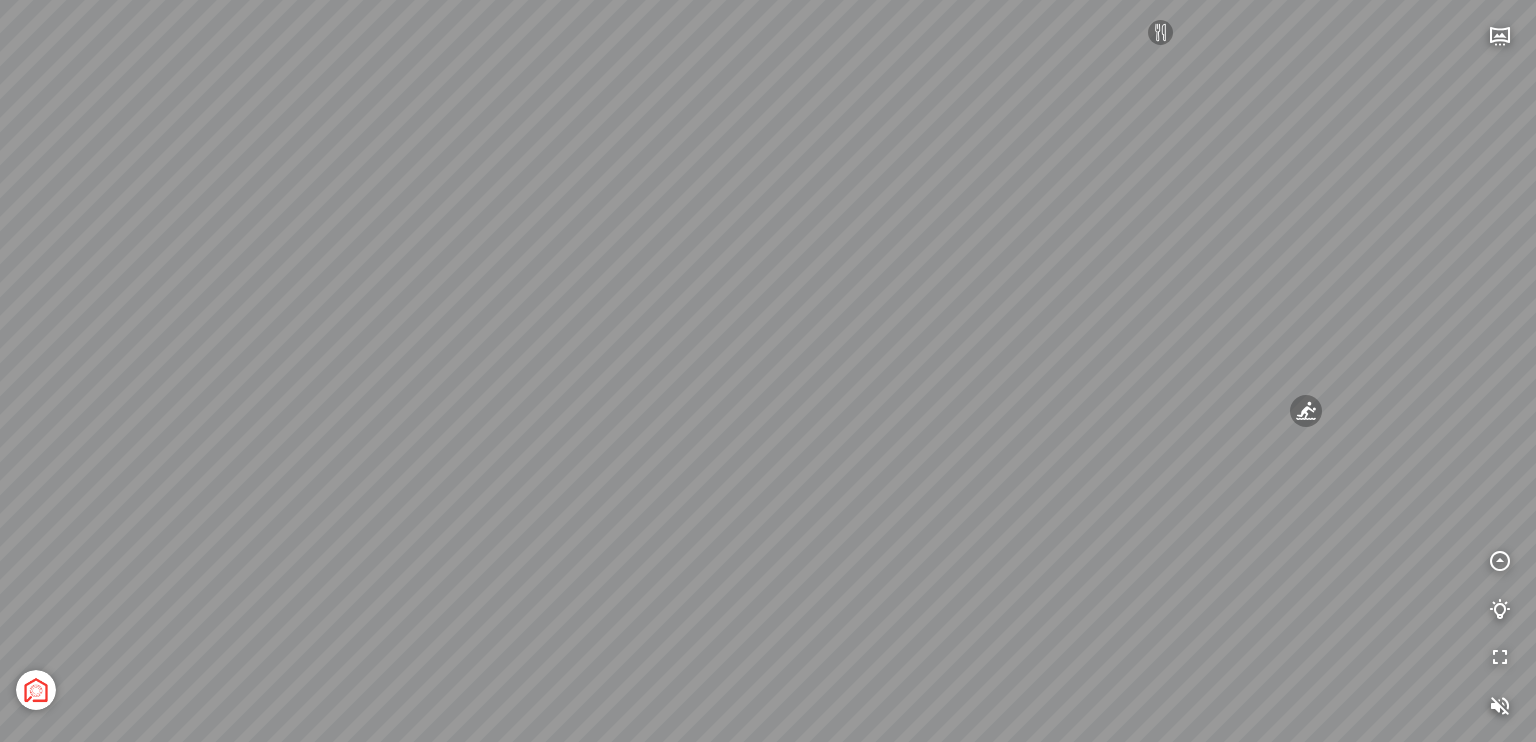 drag, startPoint x: 1040, startPoint y: 521, endPoint x: 456, endPoint y: 413, distance: 593.90234 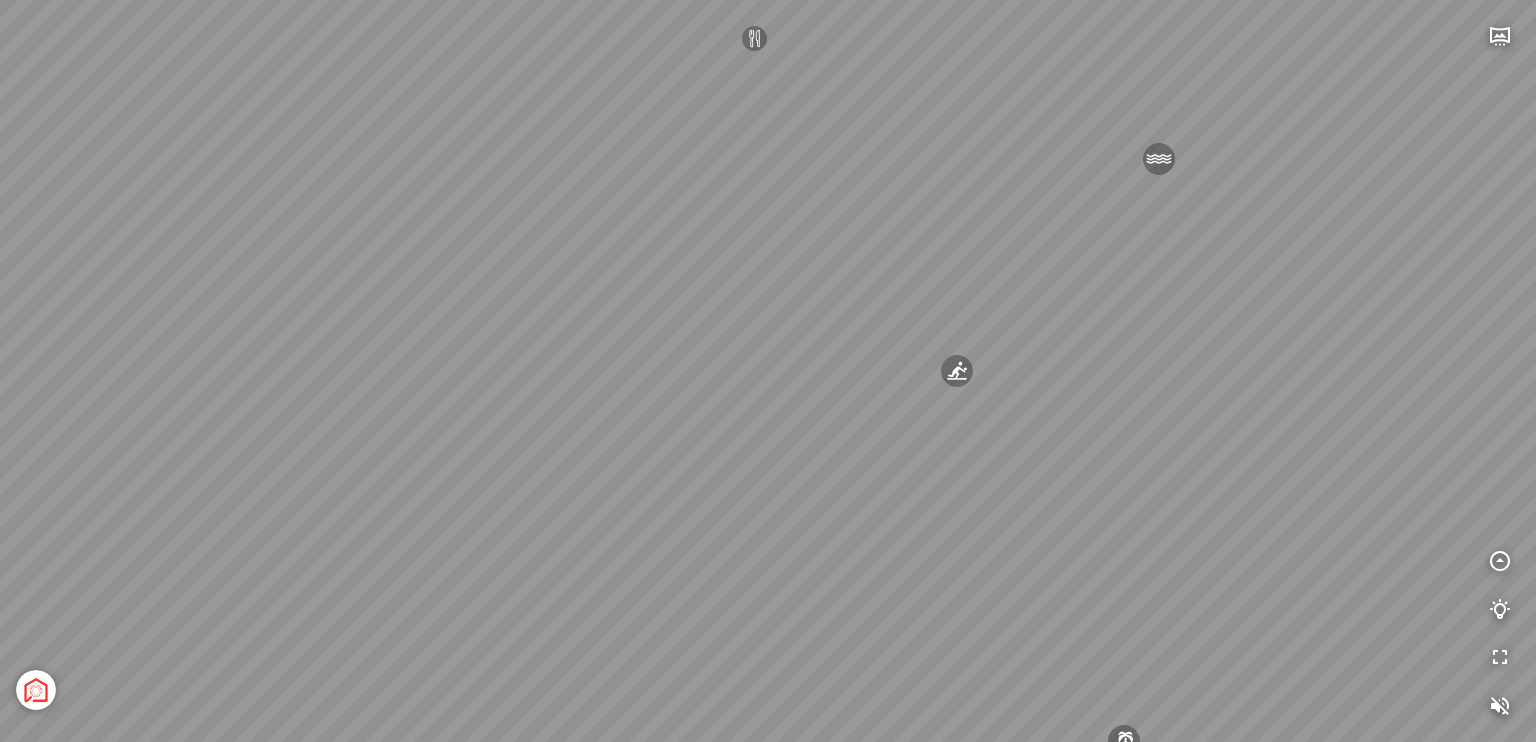 drag, startPoint x: 518, startPoint y: 425, endPoint x: 480, endPoint y: 433, distance: 38.832977 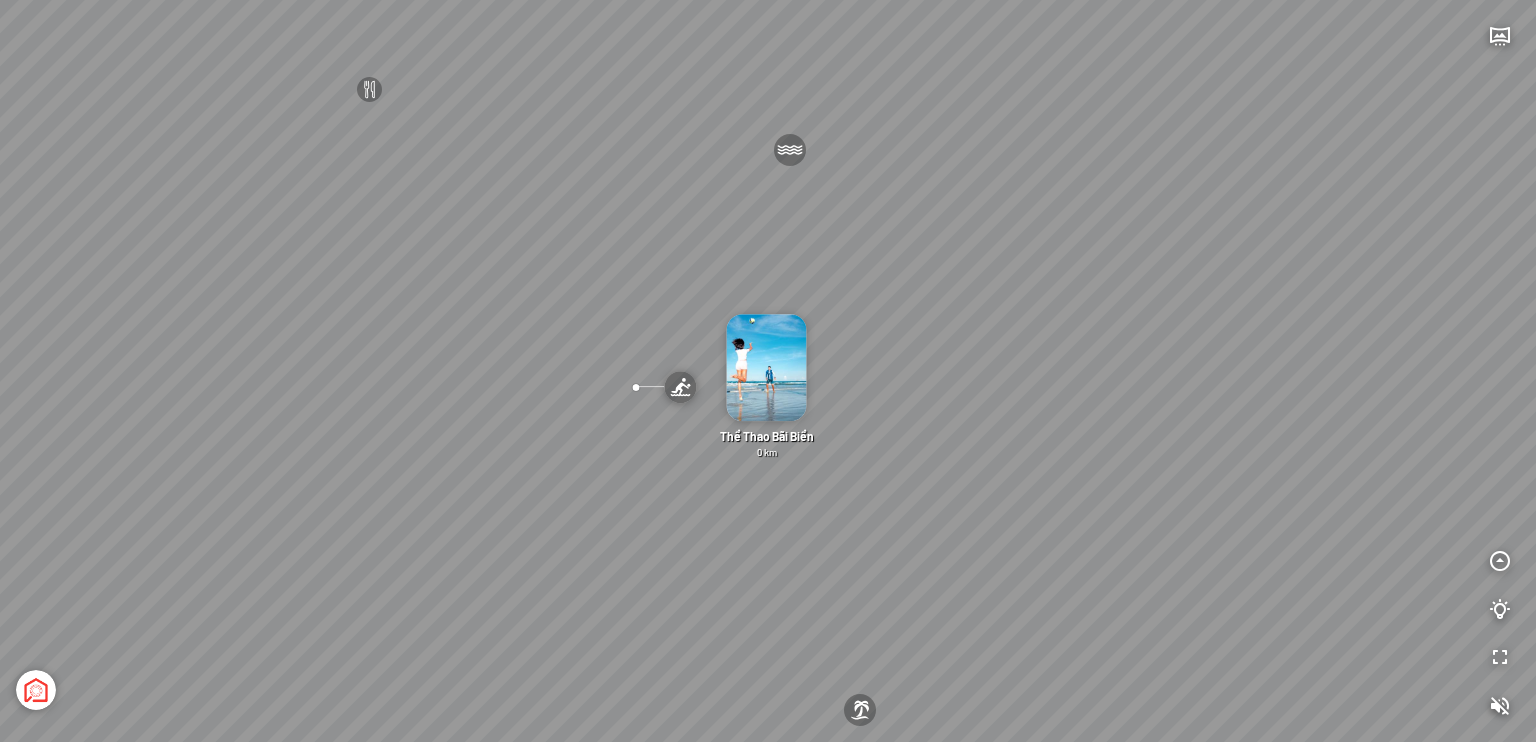click on "Sân bay Quốc tế Cam Ranh
3.6 km
KN Links Cam Ranh Golf Course
5.9 km
Thể Thao Bãi Biển
0 km
Sông Lười
0 km" at bounding box center (768, 371) 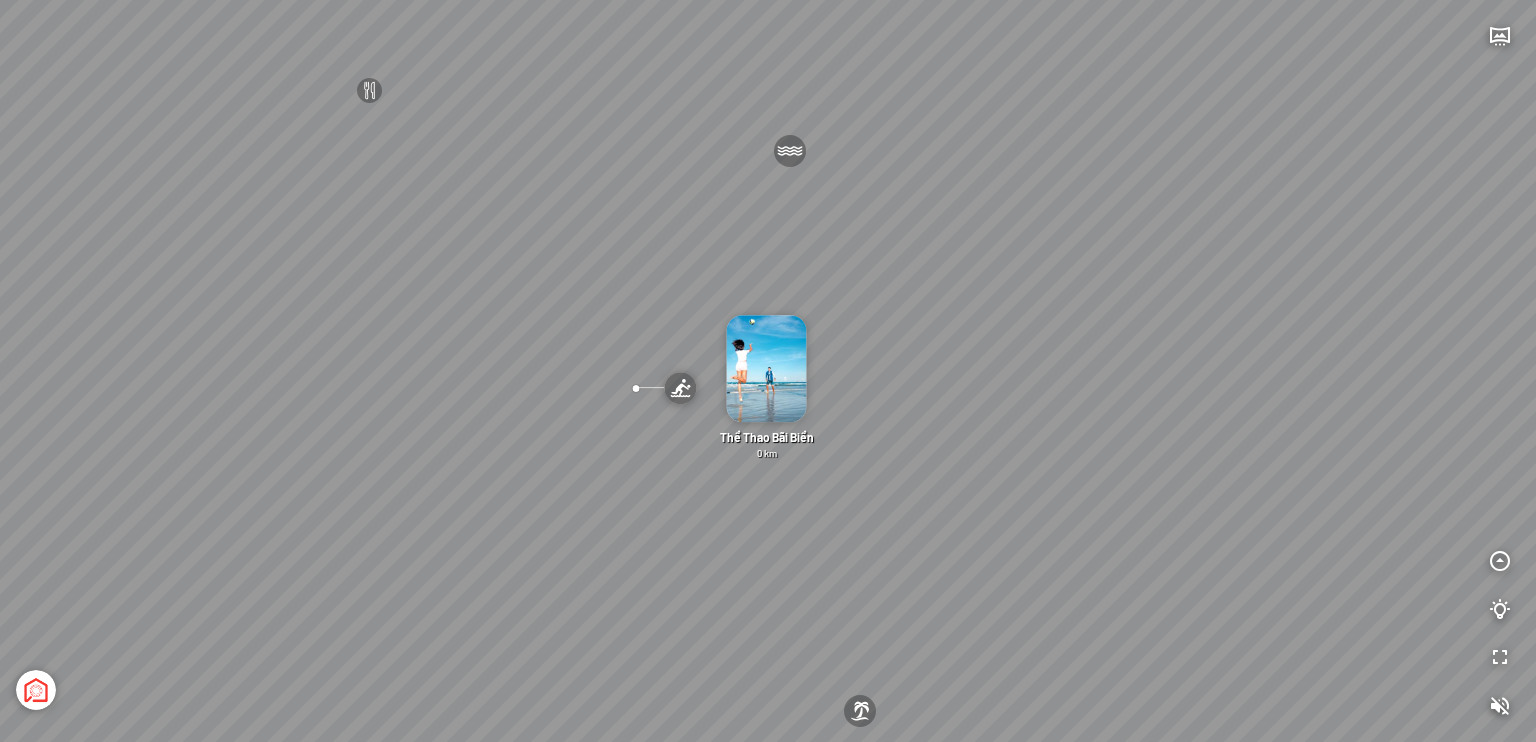 drag, startPoint x: 475, startPoint y: 369, endPoint x: 905, endPoint y: 307, distance: 434.44678 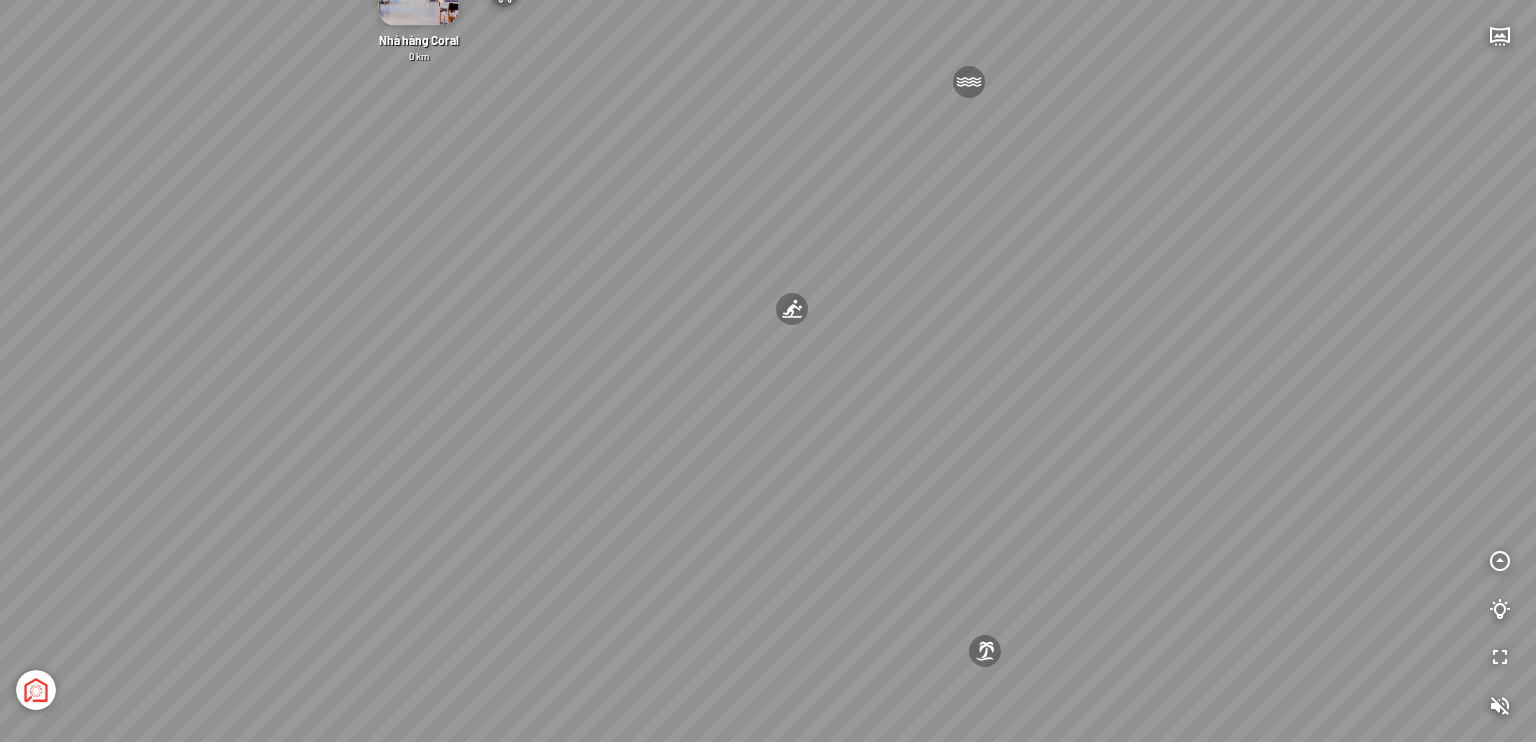 drag, startPoint x: 660, startPoint y: 336, endPoint x: 233, endPoint y: 345, distance: 427.09485 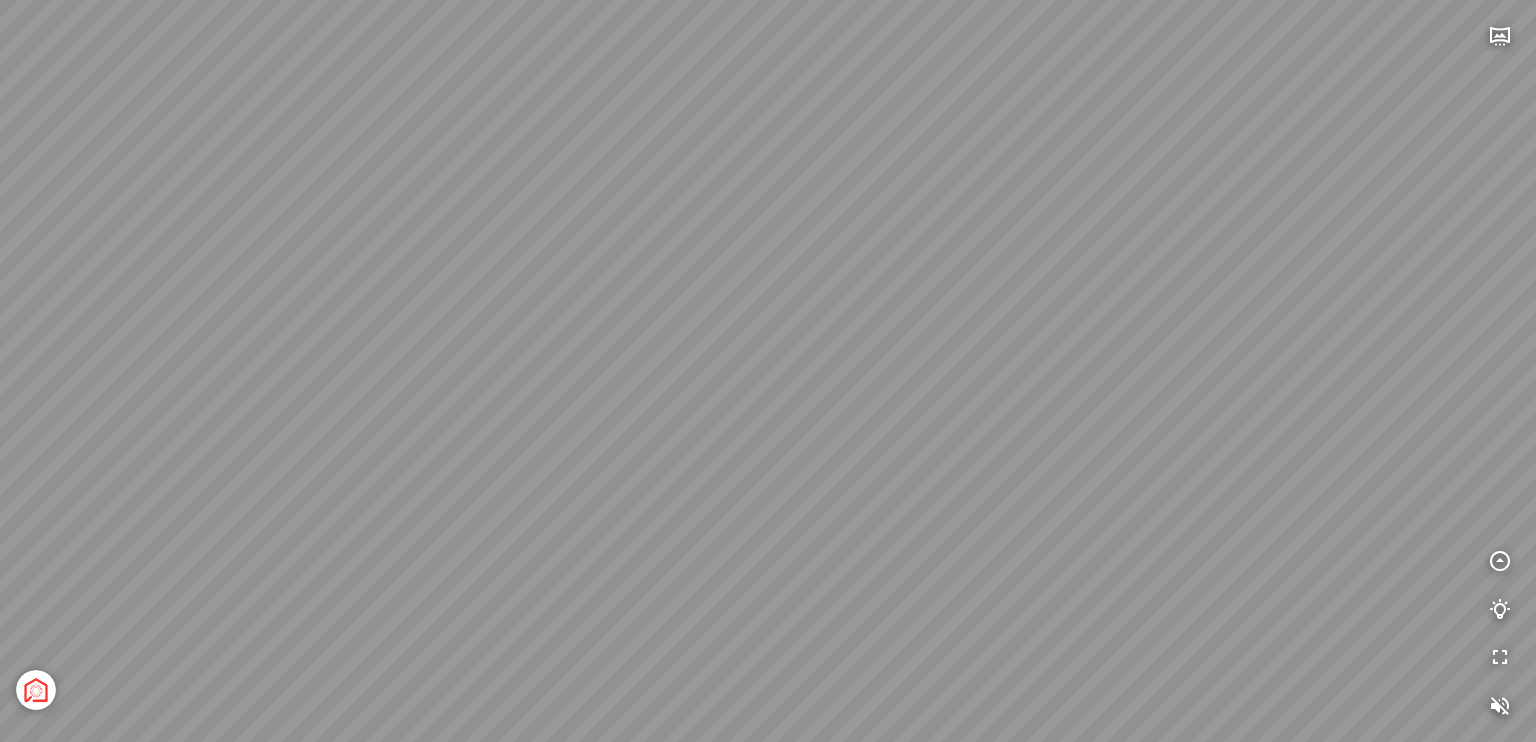 drag, startPoint x: 1228, startPoint y: 285, endPoint x: 1041, endPoint y: 401, distance: 220.05681 